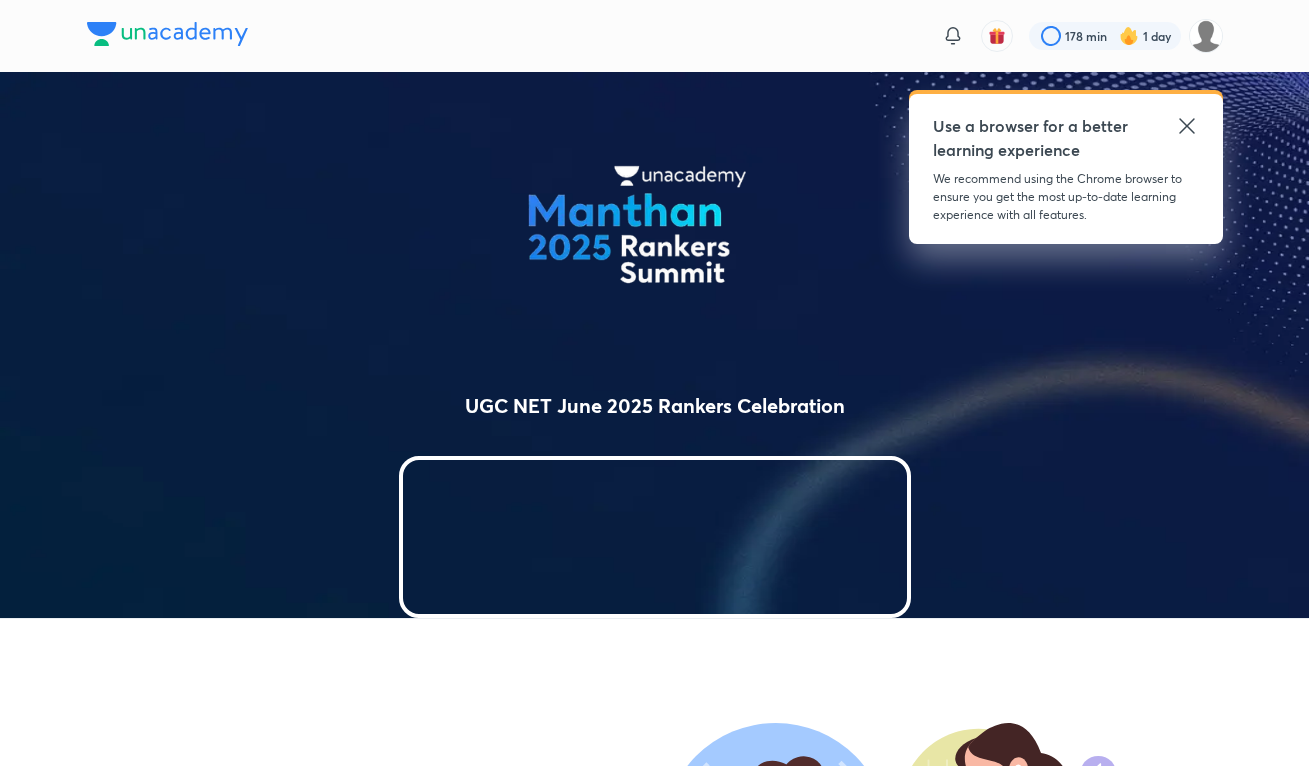scroll, scrollTop: 0, scrollLeft: 0, axis: both 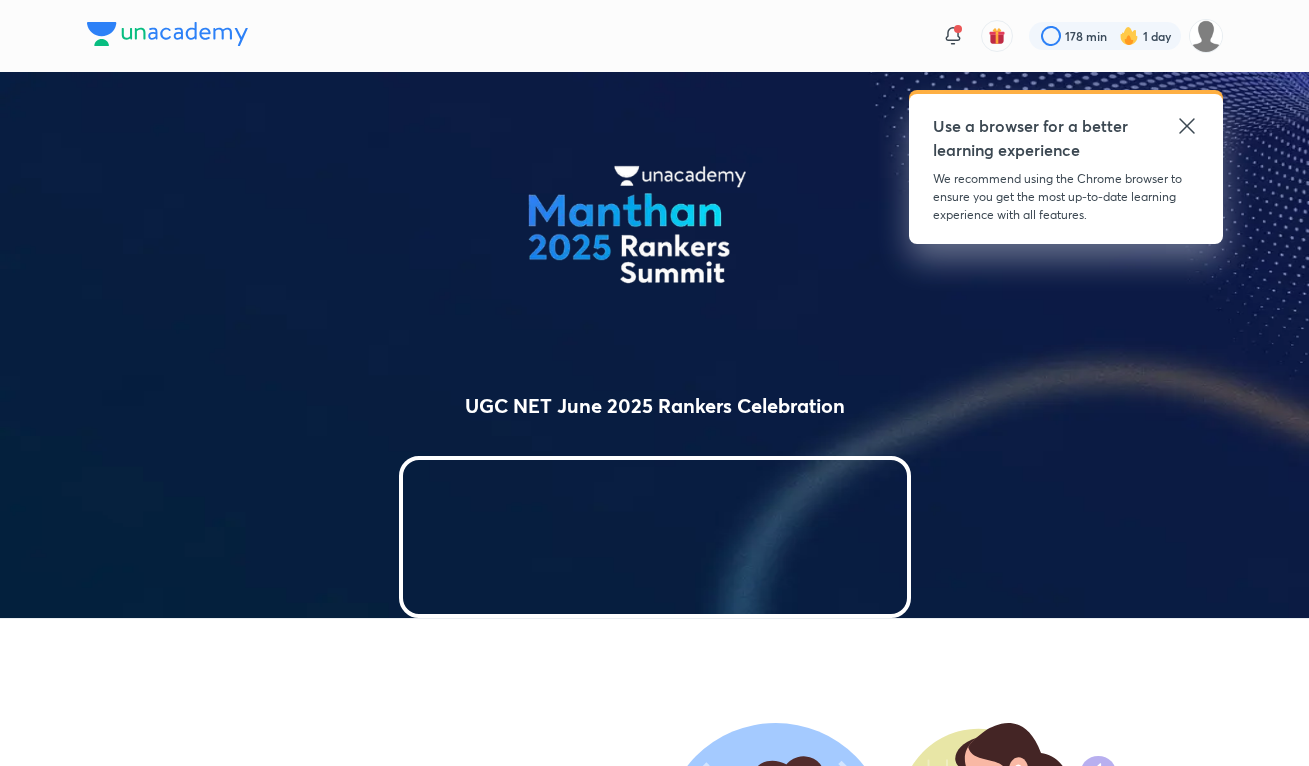 click 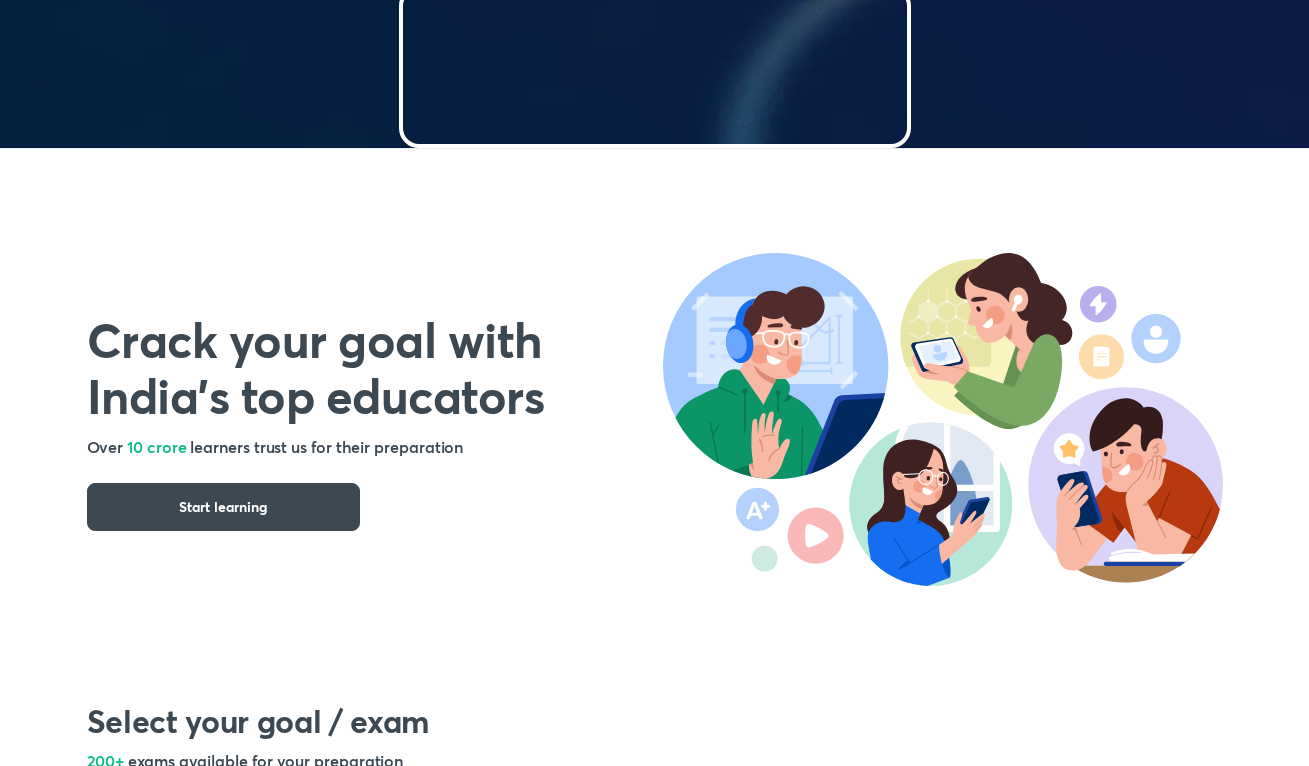 scroll, scrollTop: 481, scrollLeft: 0, axis: vertical 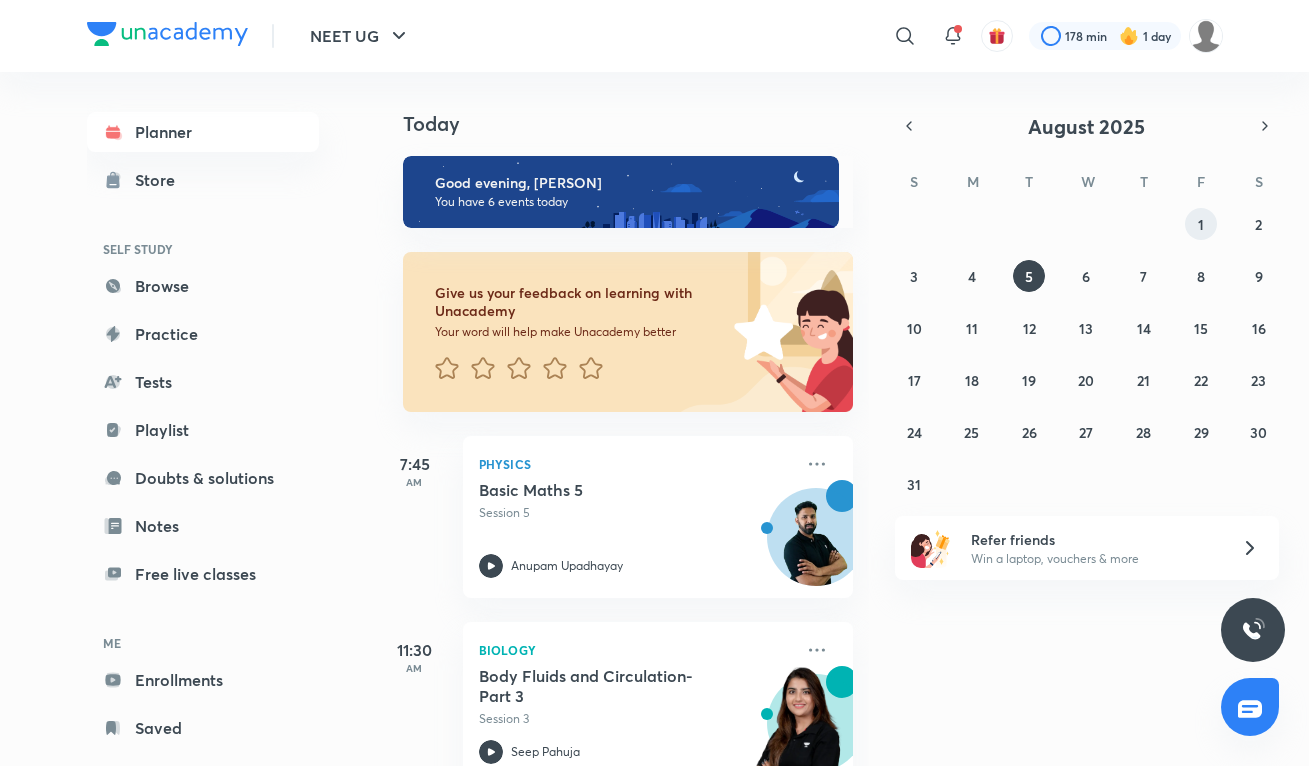 click on "1" at bounding box center (1201, 224) 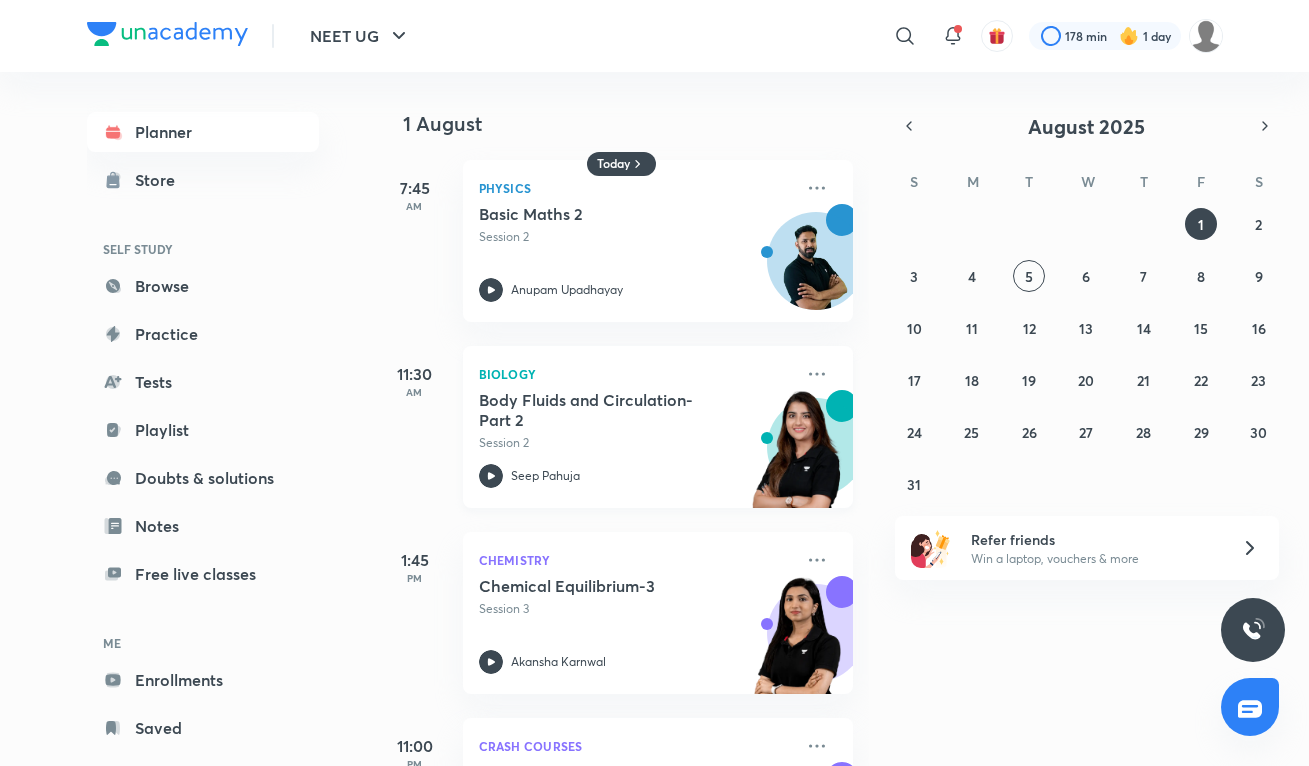 click on "Seep Pahuja" at bounding box center [636, 476] 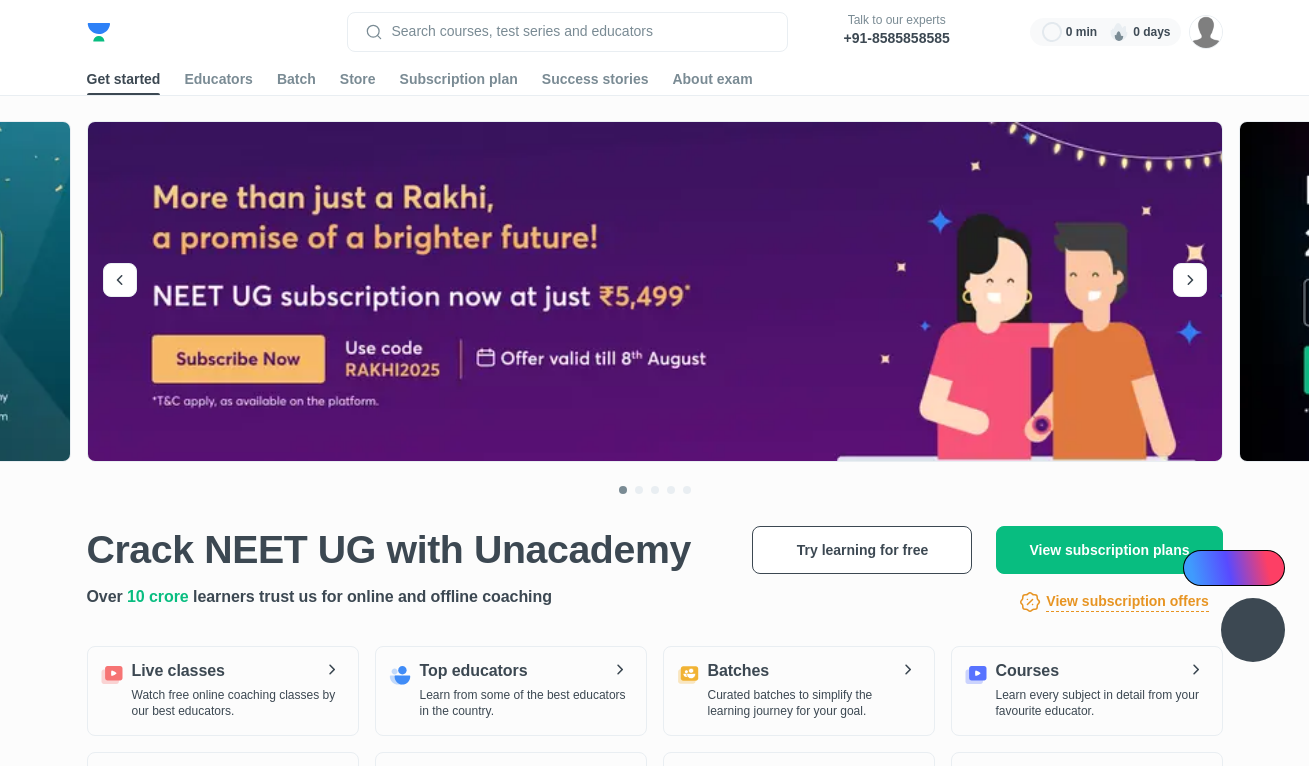 scroll, scrollTop: 0, scrollLeft: 0, axis: both 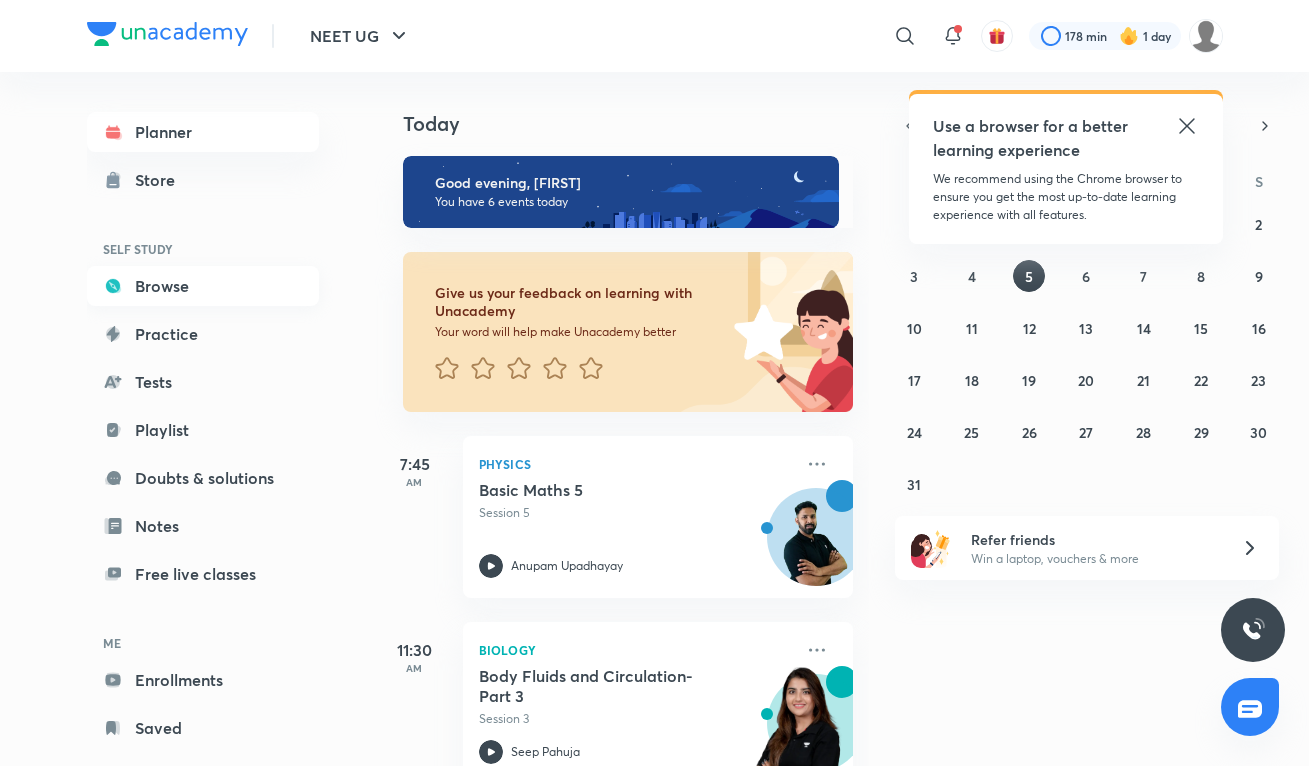 click on "Browse" at bounding box center (203, 286) 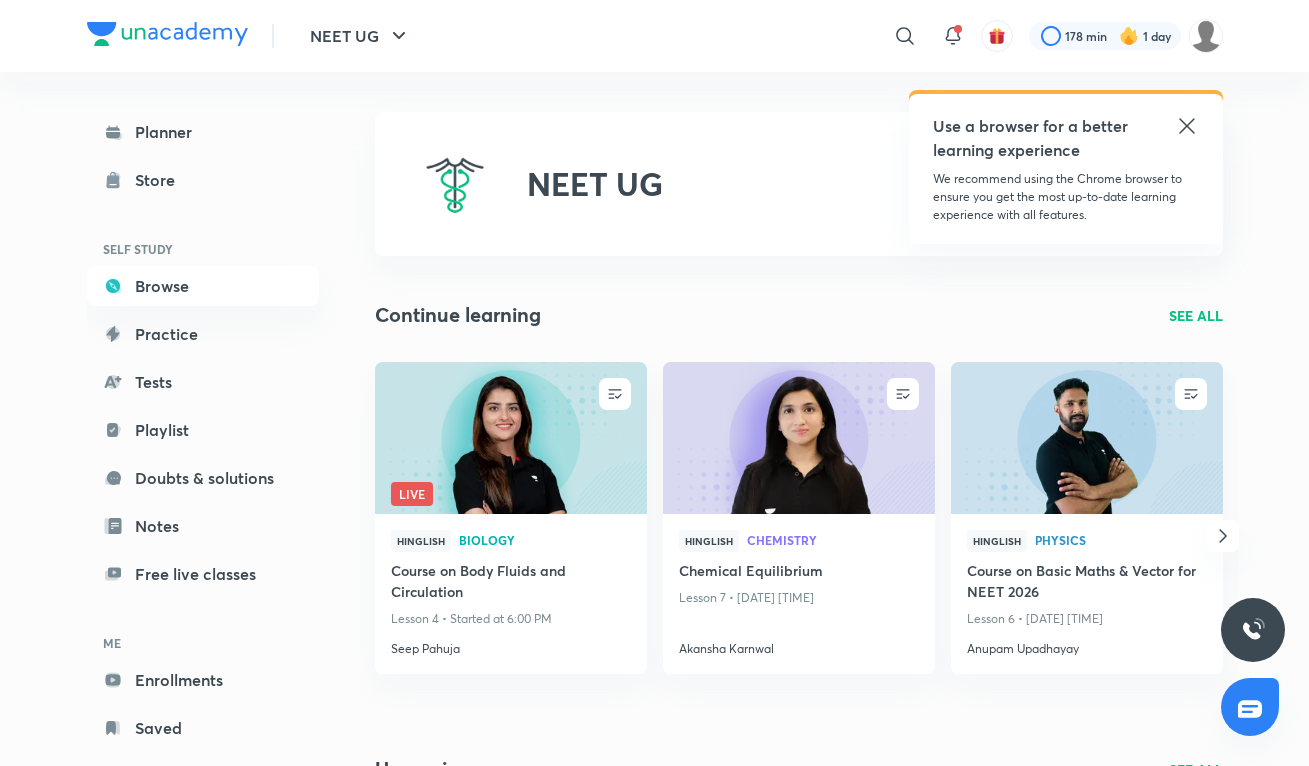 click on "Planner Store SELF STUDY Browse Practice Tests Playlist Doubts & solutions Notes Free live classes ME Enrollments Saved" at bounding box center [203, 430] 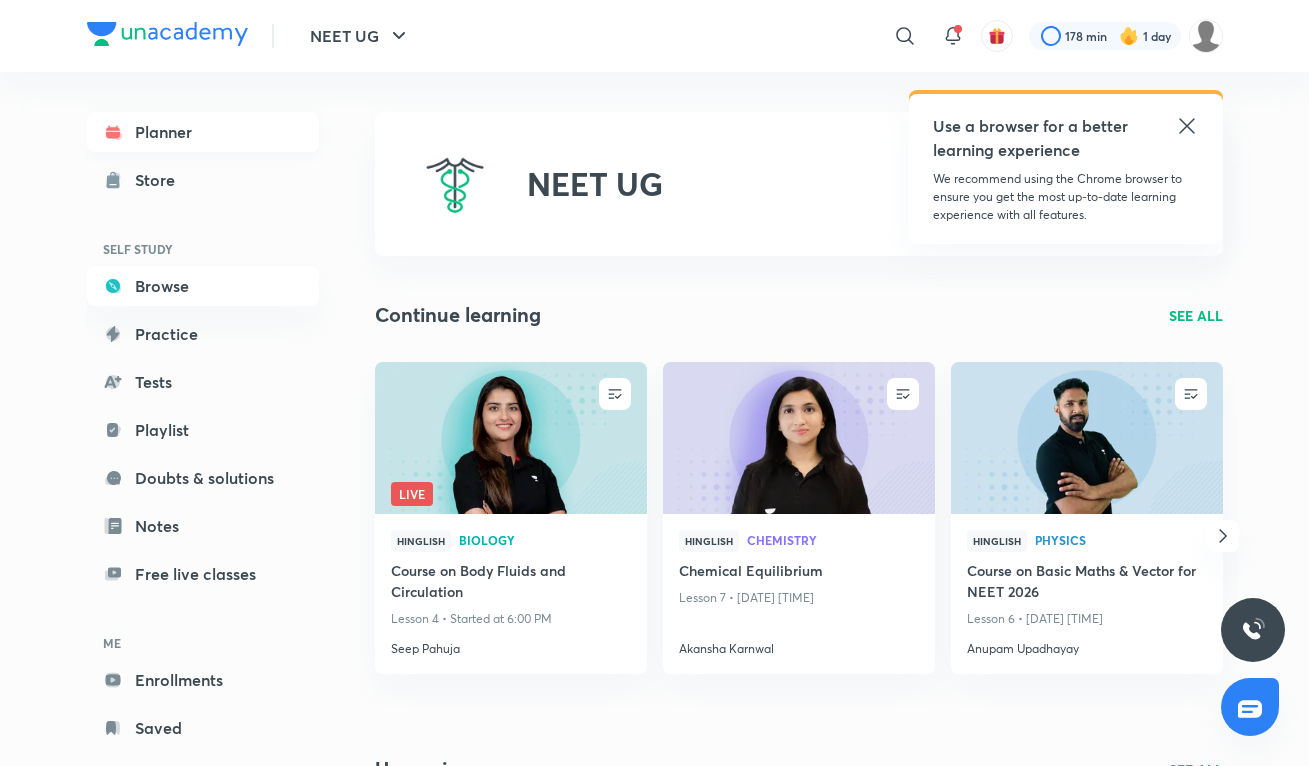 click on "Planner" at bounding box center [203, 132] 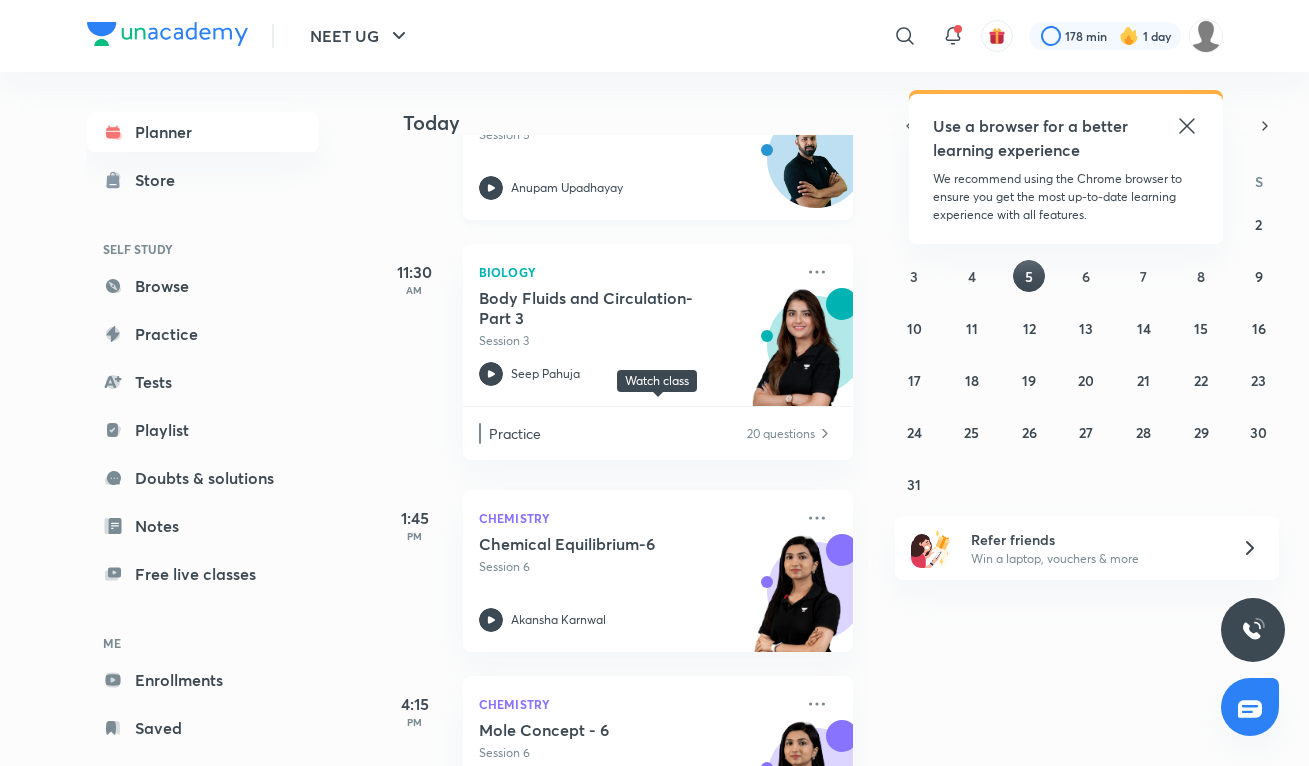 scroll, scrollTop: 0, scrollLeft: 0, axis: both 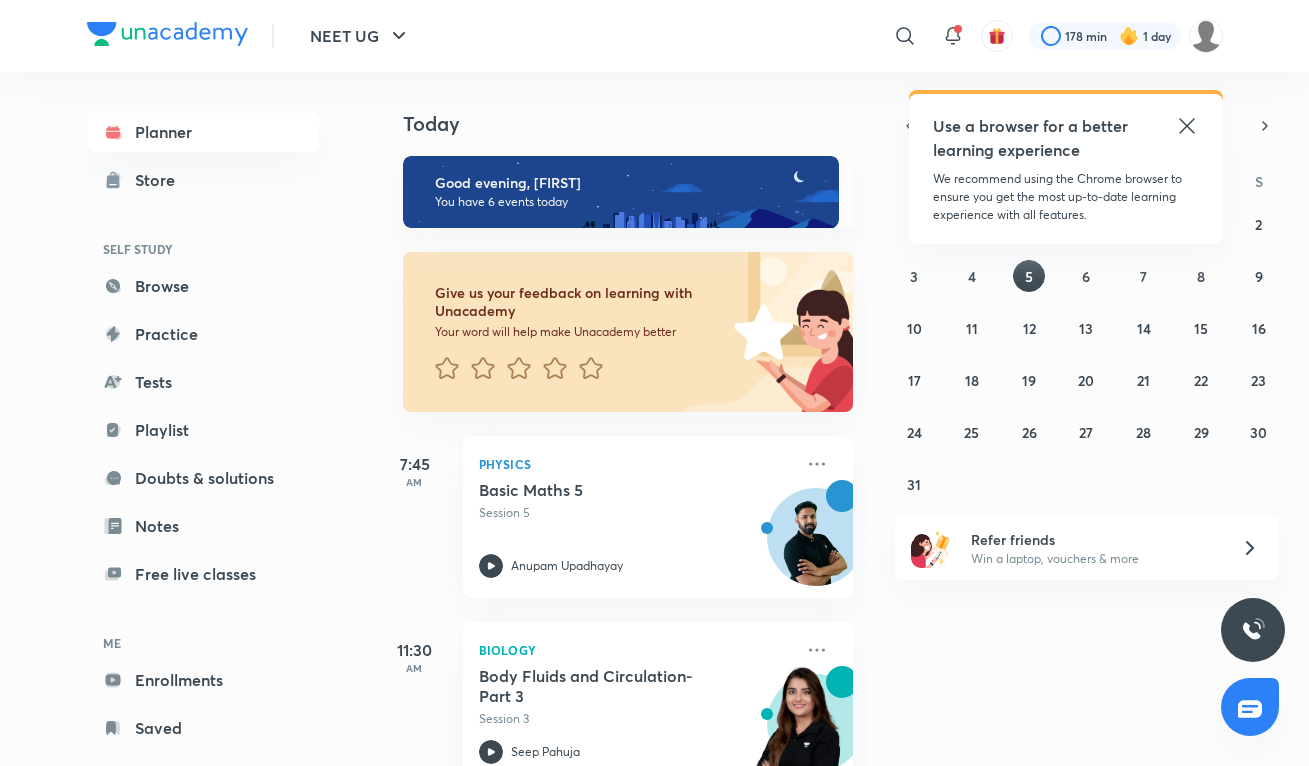 click 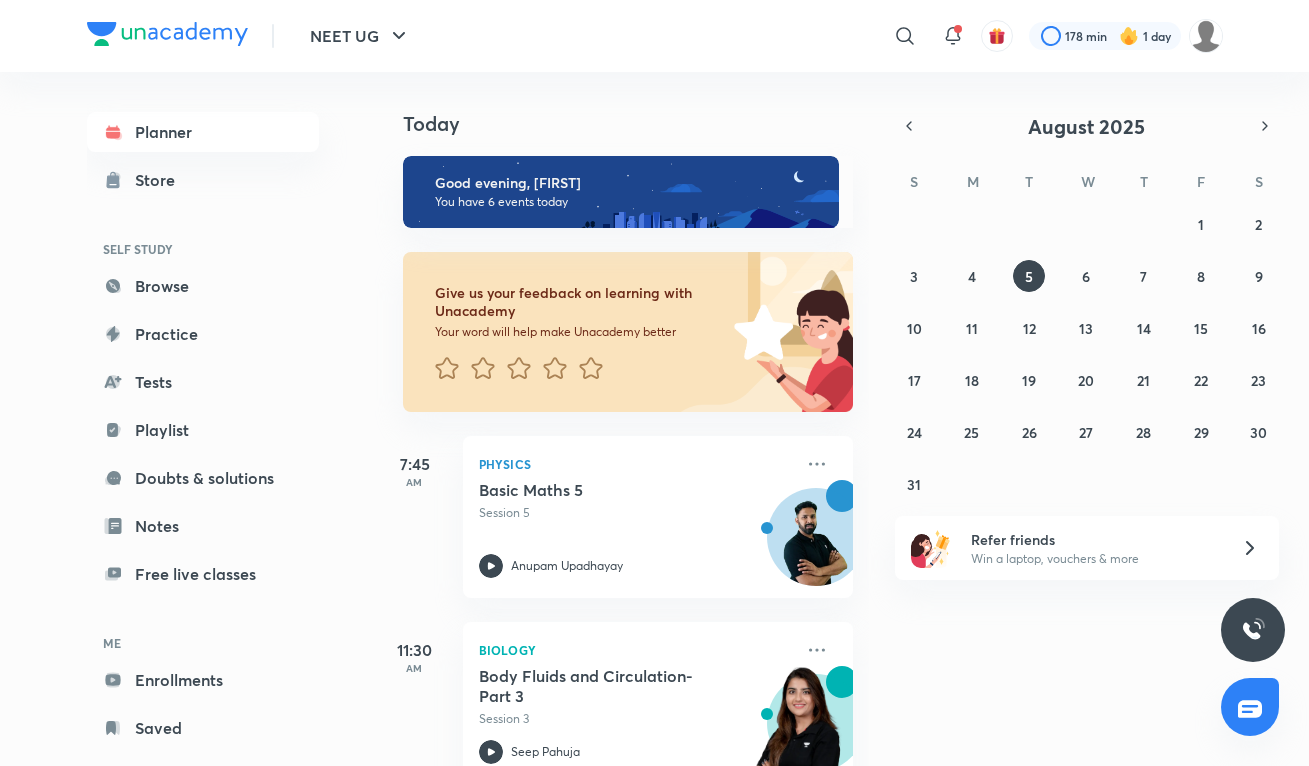 click on "27 28 29 30 31 1 2 3 4 5 6 7 8 9 10 11 12 13 14 15 16 17 18 19 20 21 22 23 24 25 26 27 28 29 30 31 1 2 3 4 5 6" at bounding box center [1087, 354] 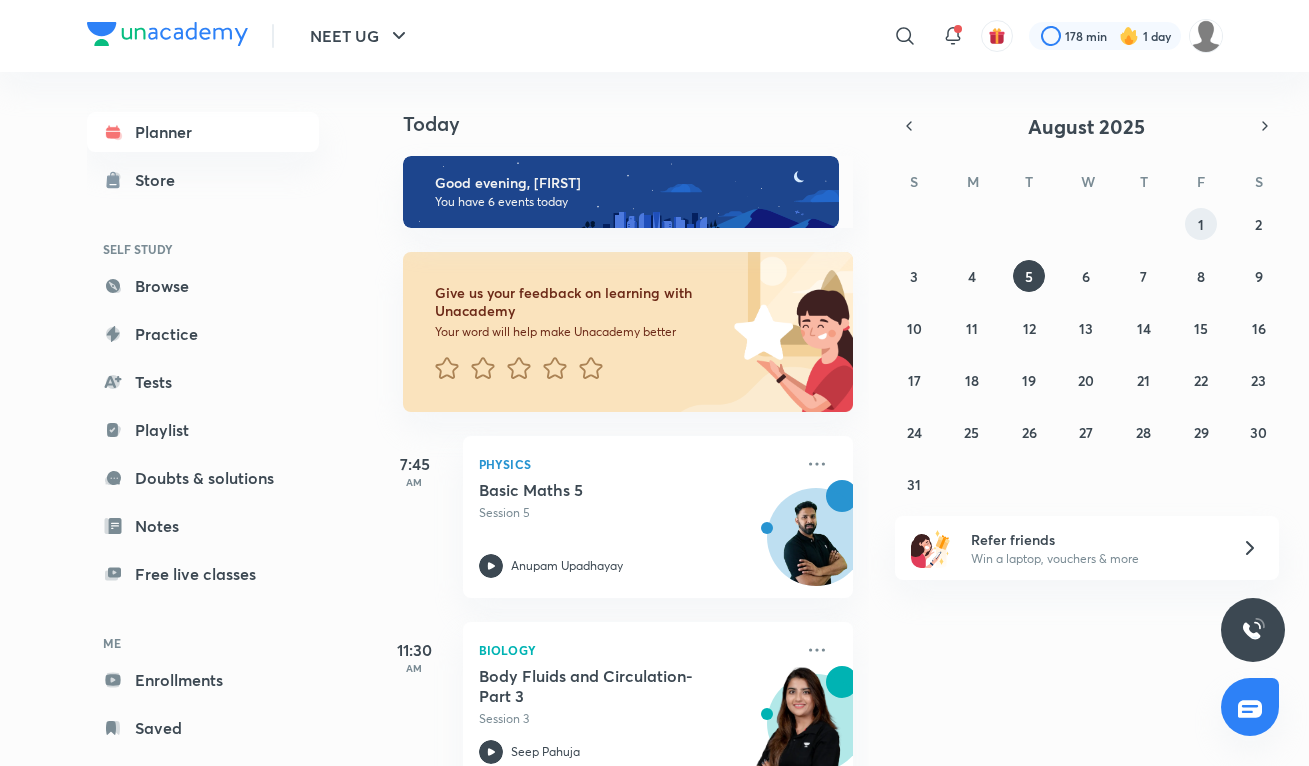 click on "1" at bounding box center [1201, 224] 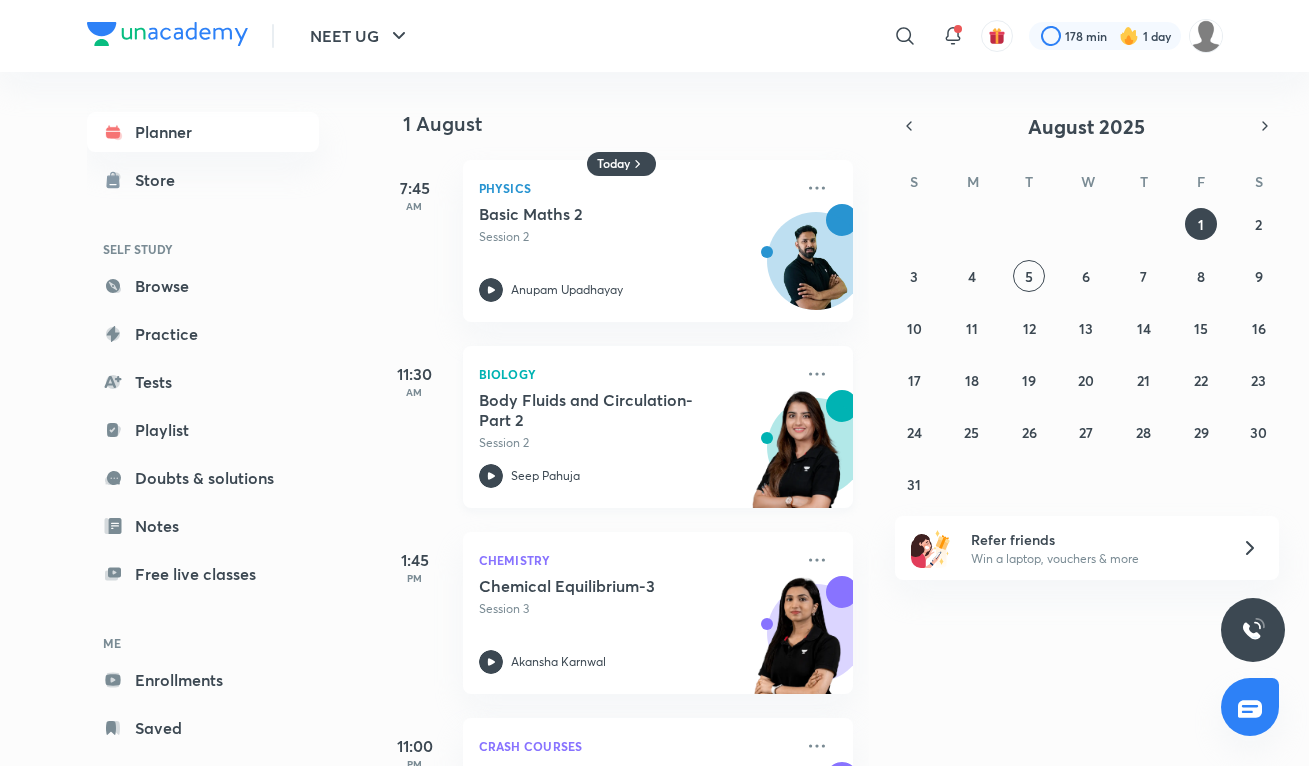 click on "Seep Pahuja" at bounding box center (636, 476) 